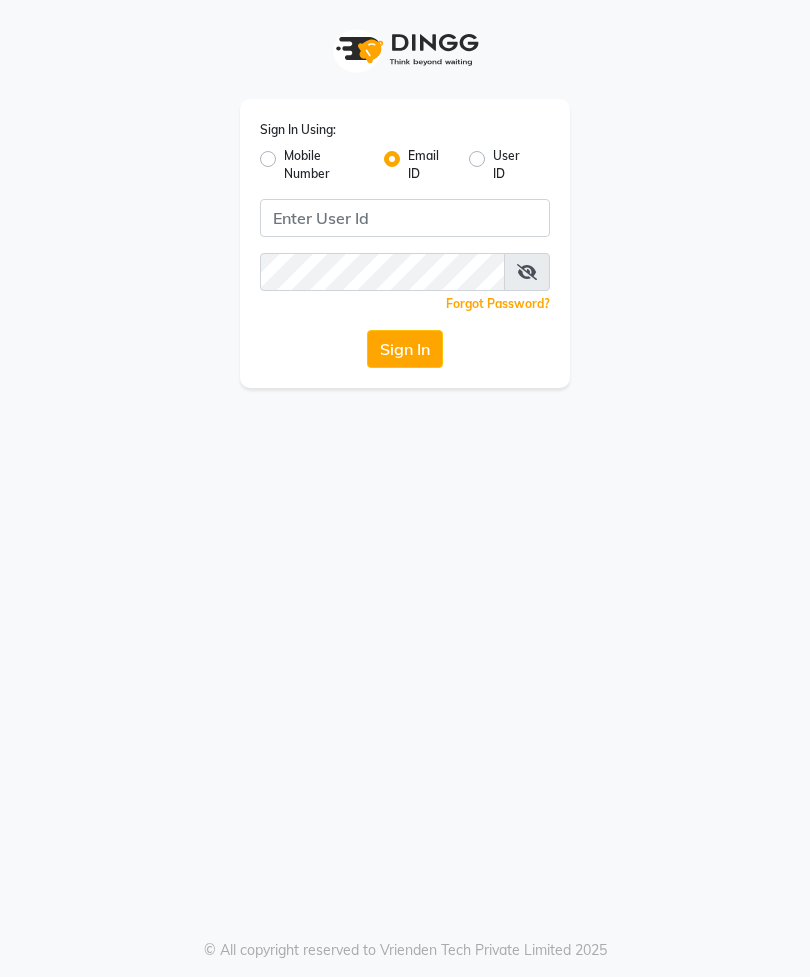 scroll, scrollTop: 0, scrollLeft: 0, axis: both 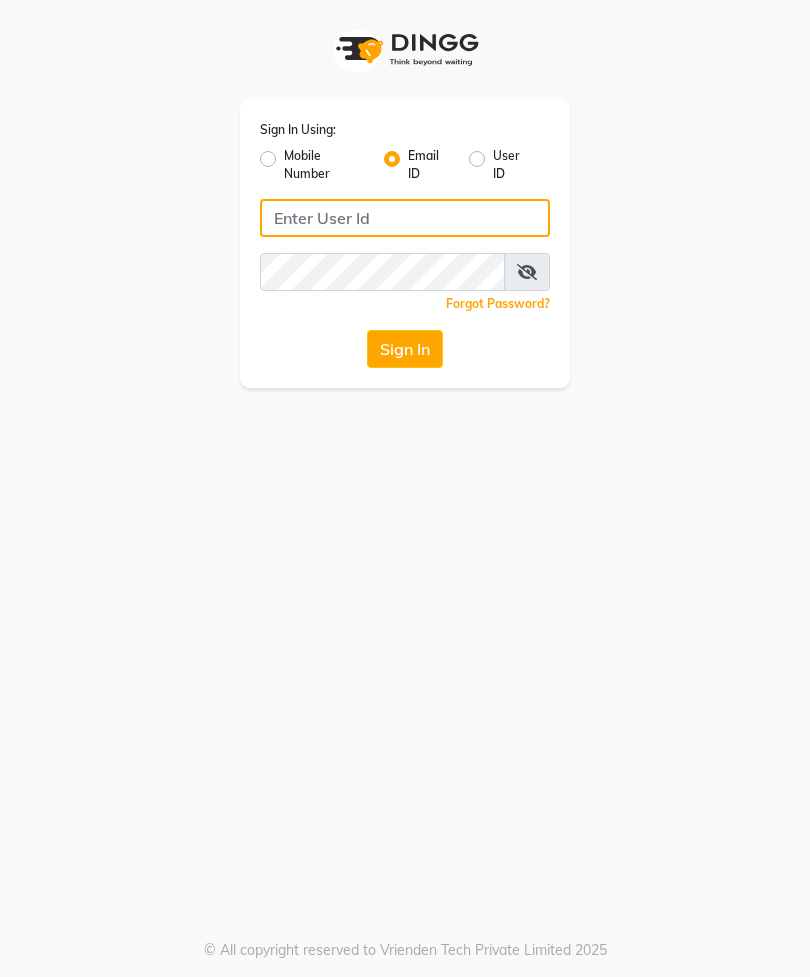 click 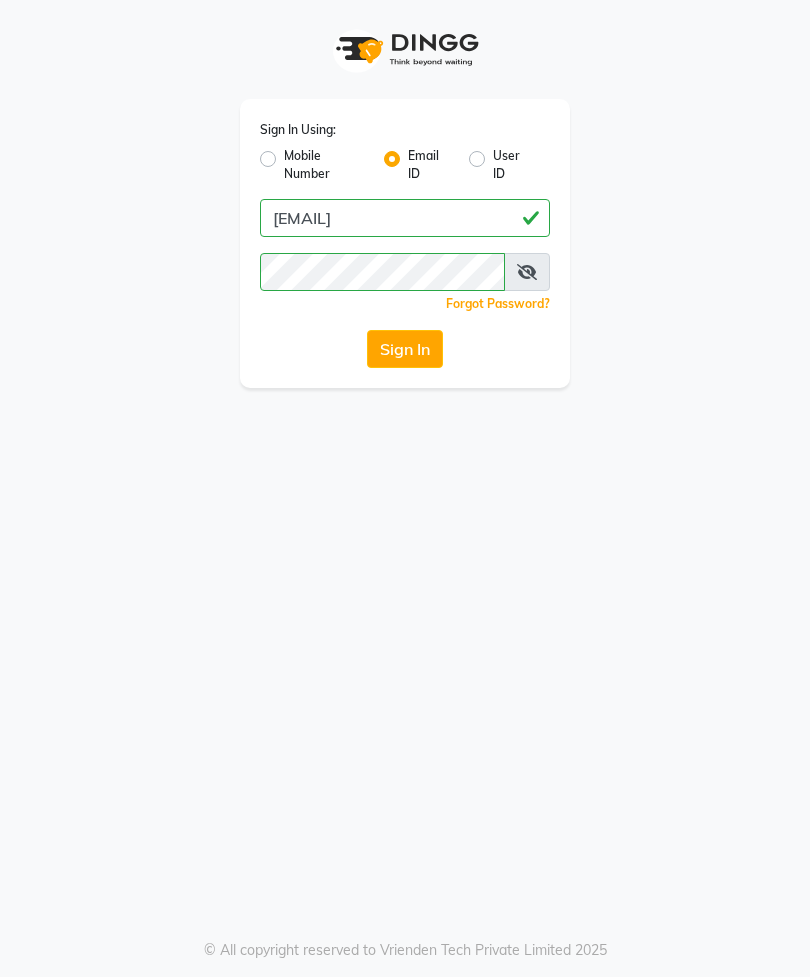 click on "Sign In" 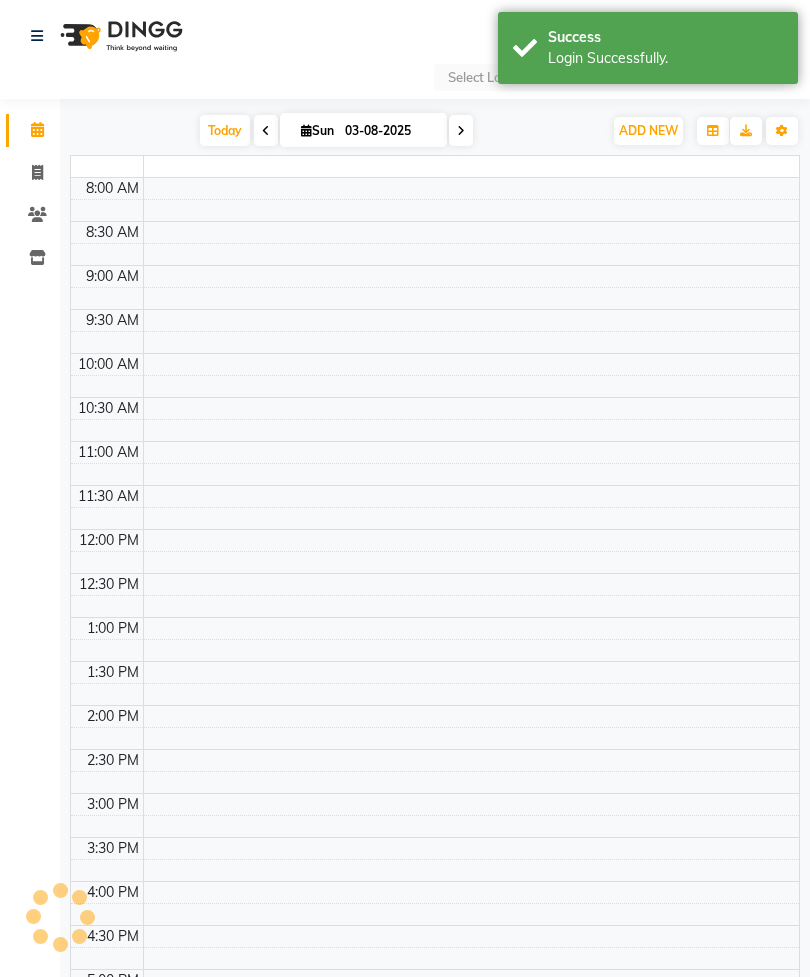 select on "en" 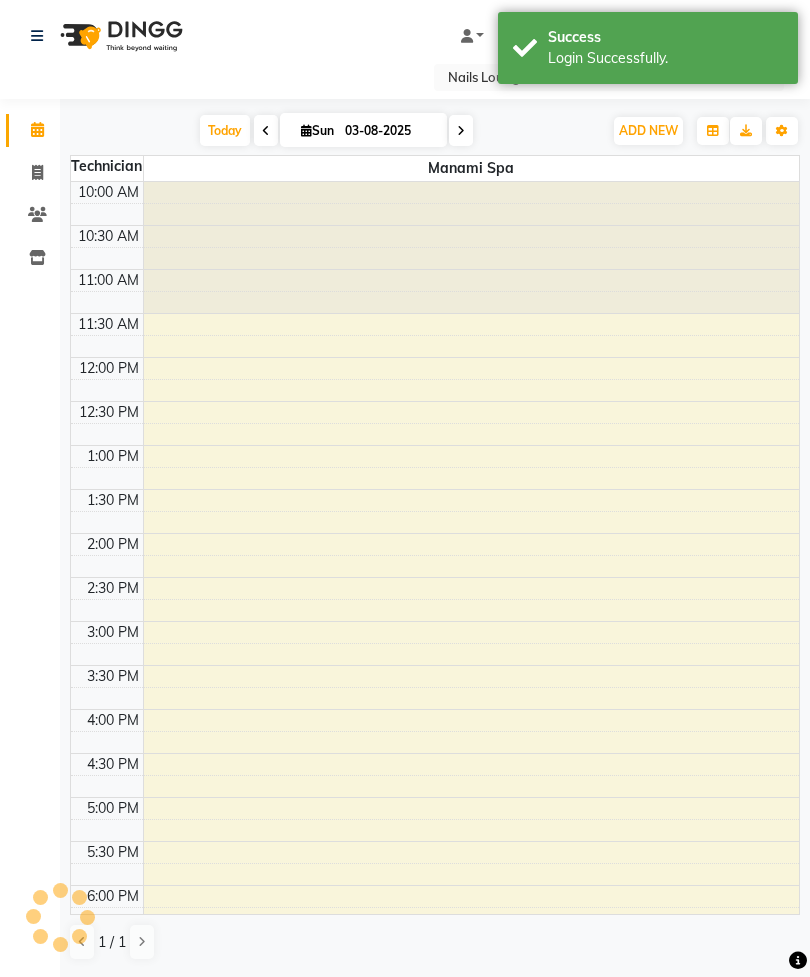 scroll, scrollTop: 0, scrollLeft: 0, axis: both 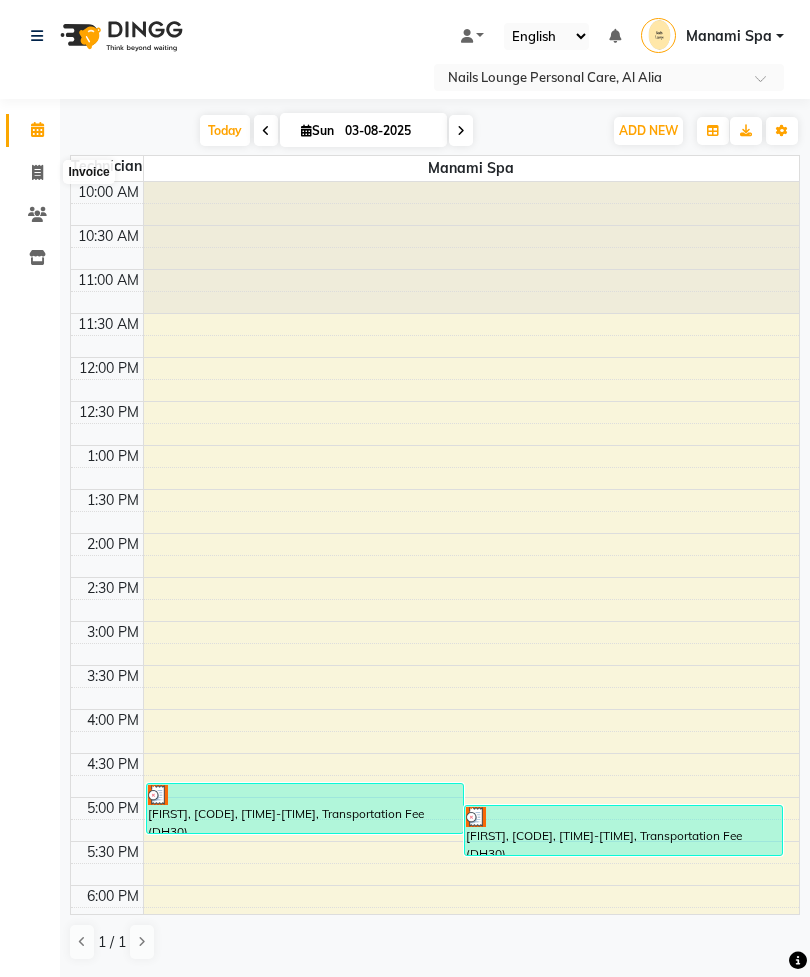 click 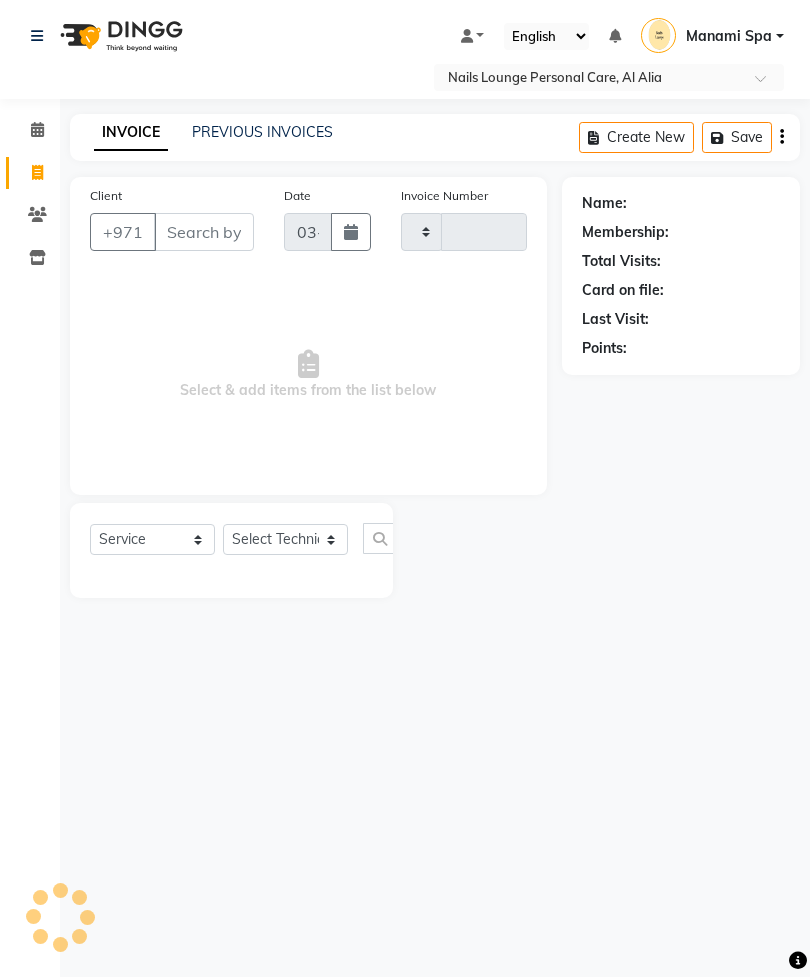 type on "1878" 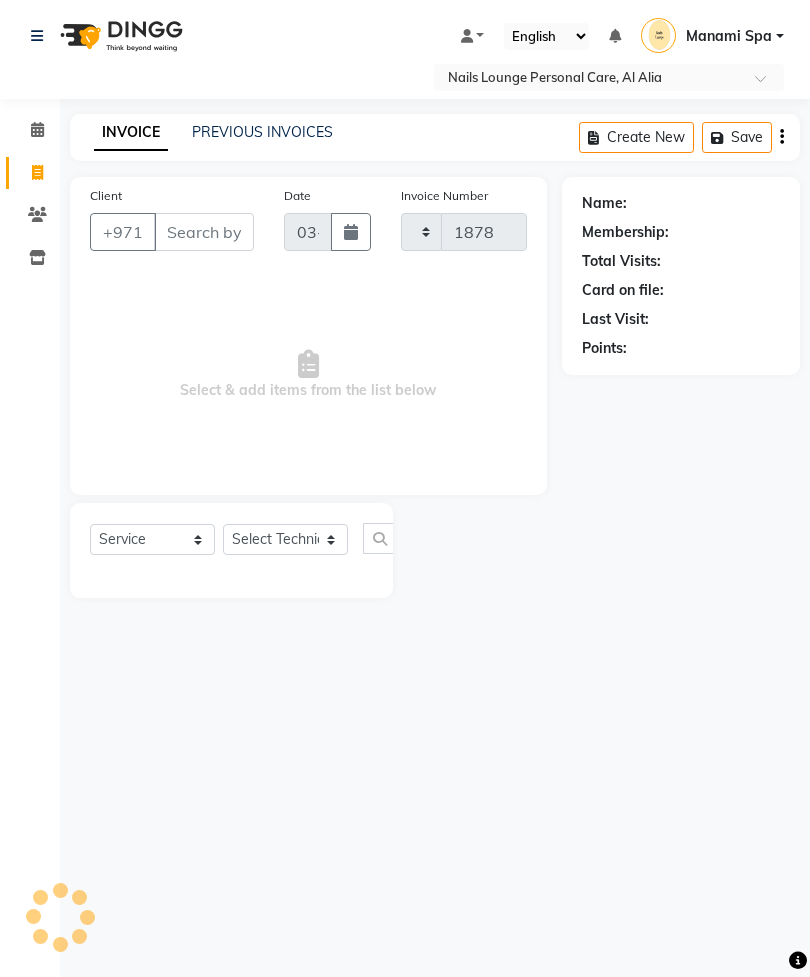 select on "6884" 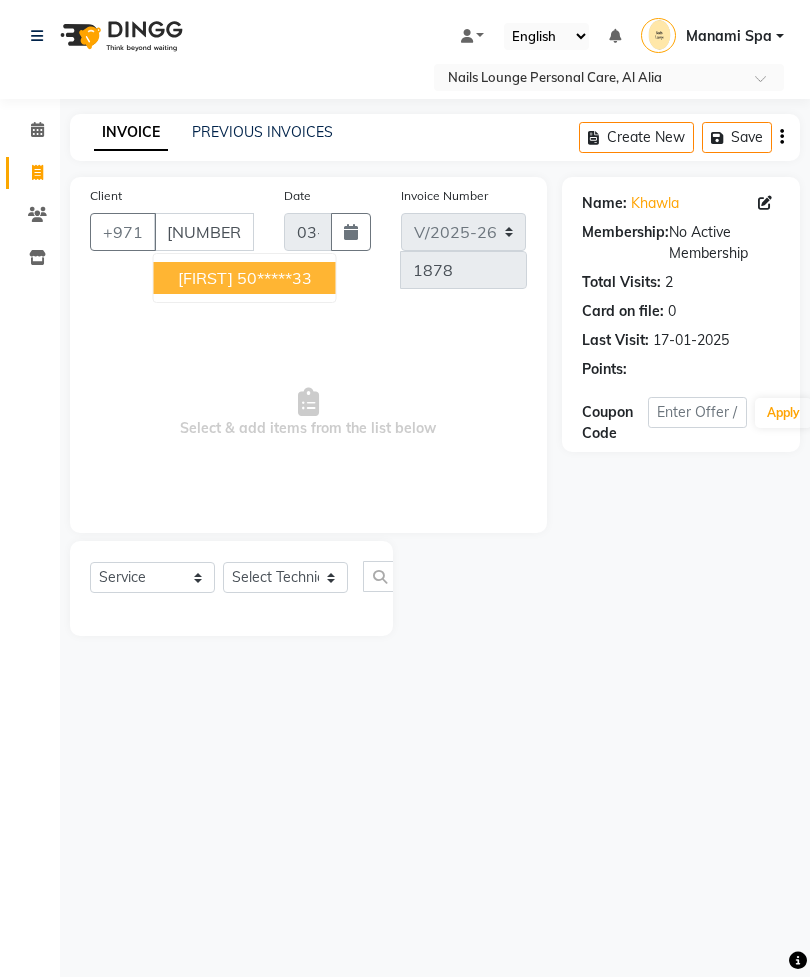 click on "50*****33" at bounding box center (274, 278) 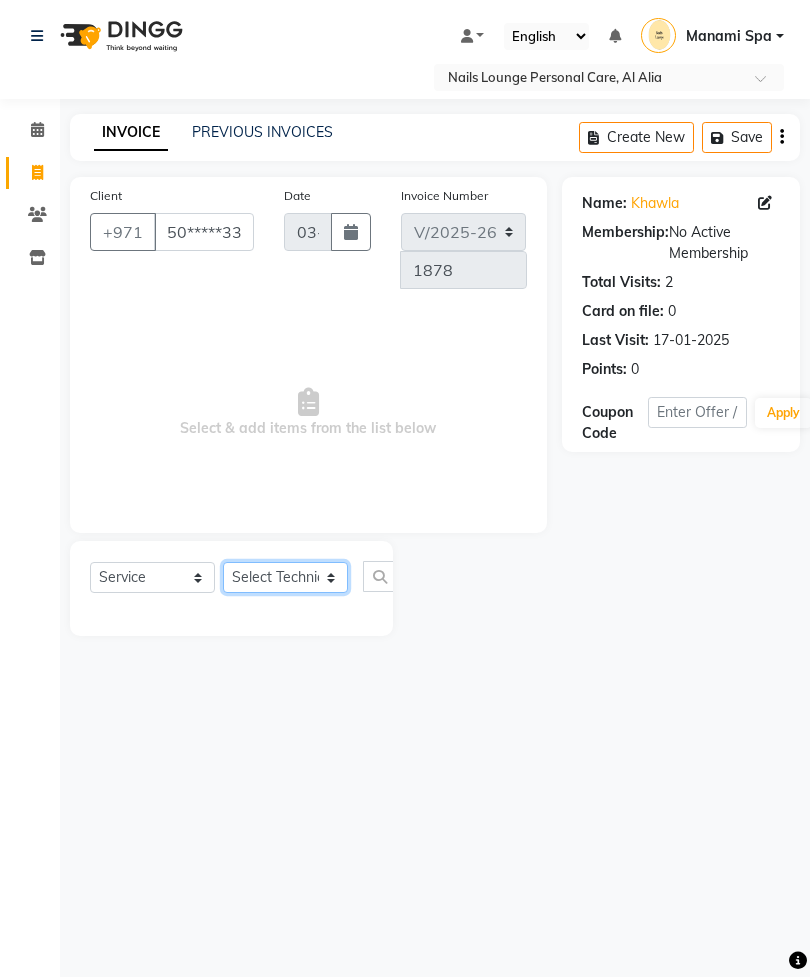 click on "Select Technician [FIRST] [FIRST] [FIRST] [FIRST] [FIRST] [FIRST] [FIRST] [FIRST] [FIRST] [FIRST] [FIRST] [FIRST] [FIRST] [FIRST] [FIRST] [FIRST] [FIRST] [FIRST] [FIRST] [FIRST] [FIRST] [FIRST]" 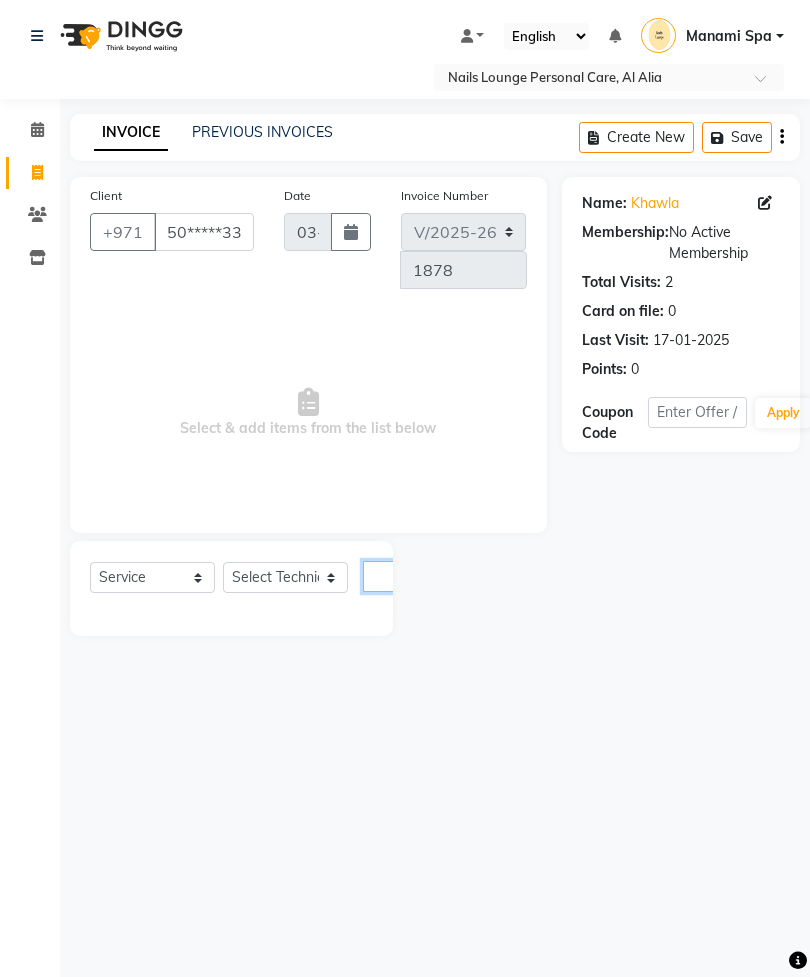 click 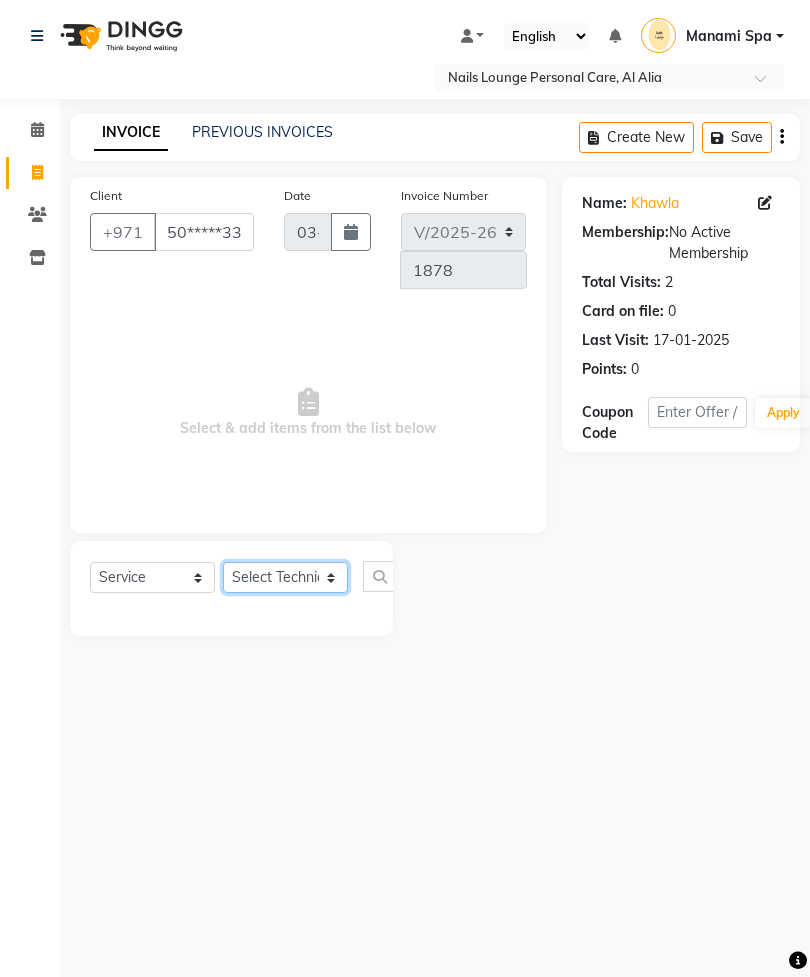 click on "Select Technician [FIRST] [FIRST] [FIRST] [FIRST] [FIRST] [FIRST] [FIRST] [FIRST] [FIRST] [FIRST] [FIRST] [FIRST] [FIRST] [FIRST] [FIRST] [FIRST] [FIRST] [FIRST] [FIRST] [FIRST] [FIRST] [FIRST]" 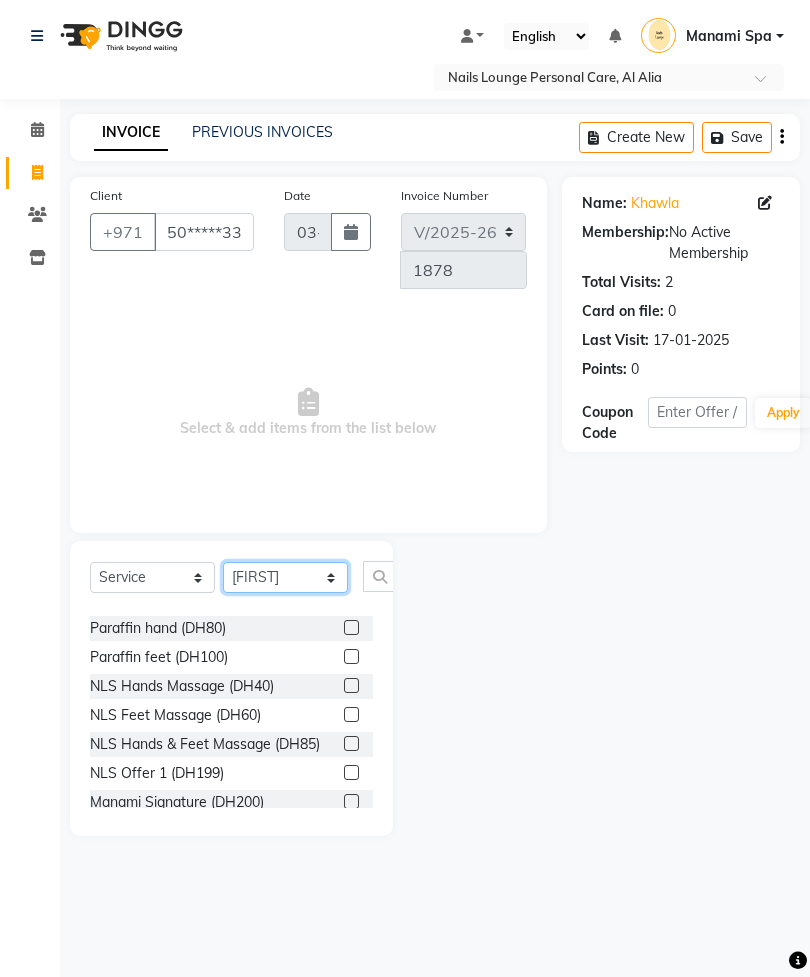 scroll, scrollTop: 381, scrollLeft: 0, axis: vertical 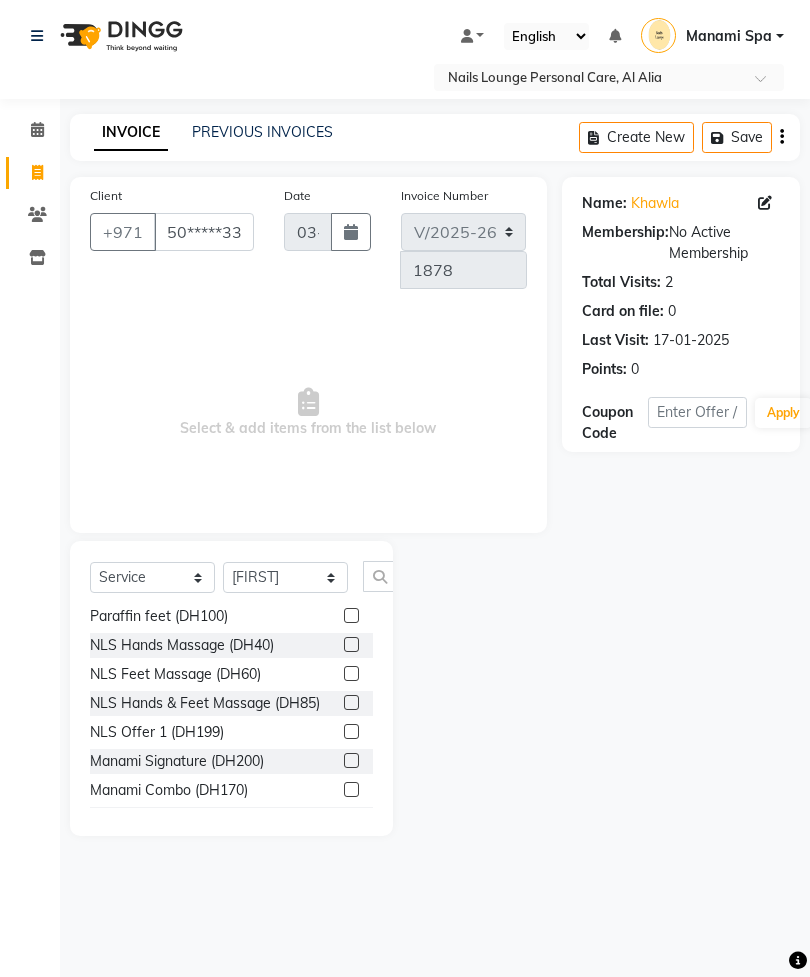click 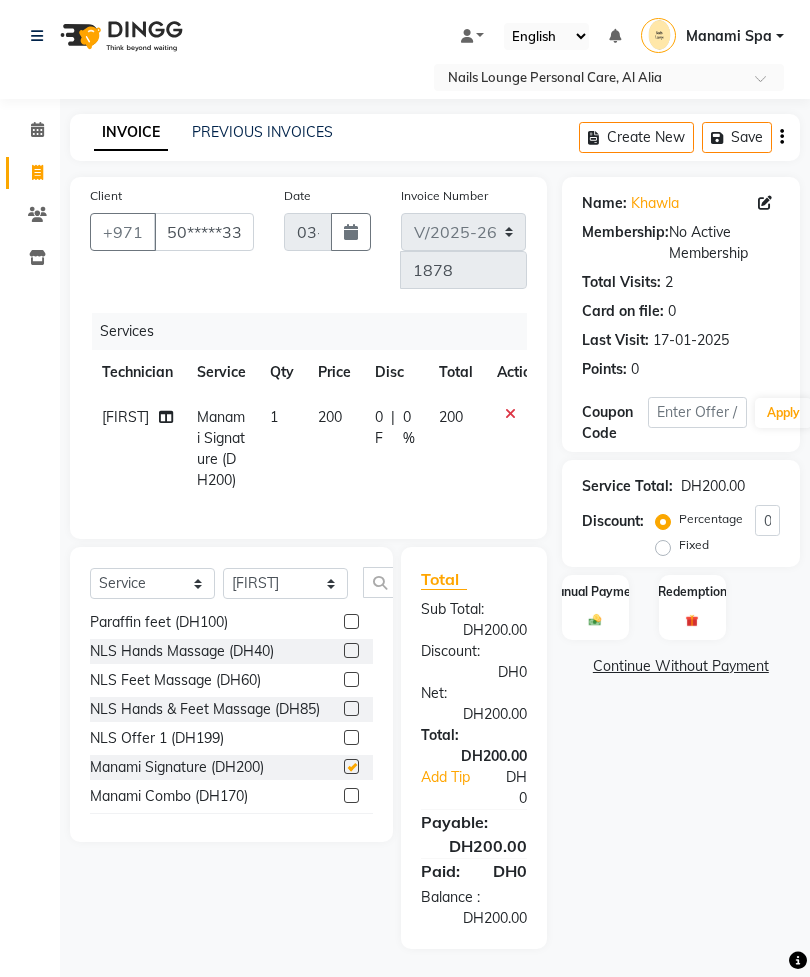 checkbox on "false" 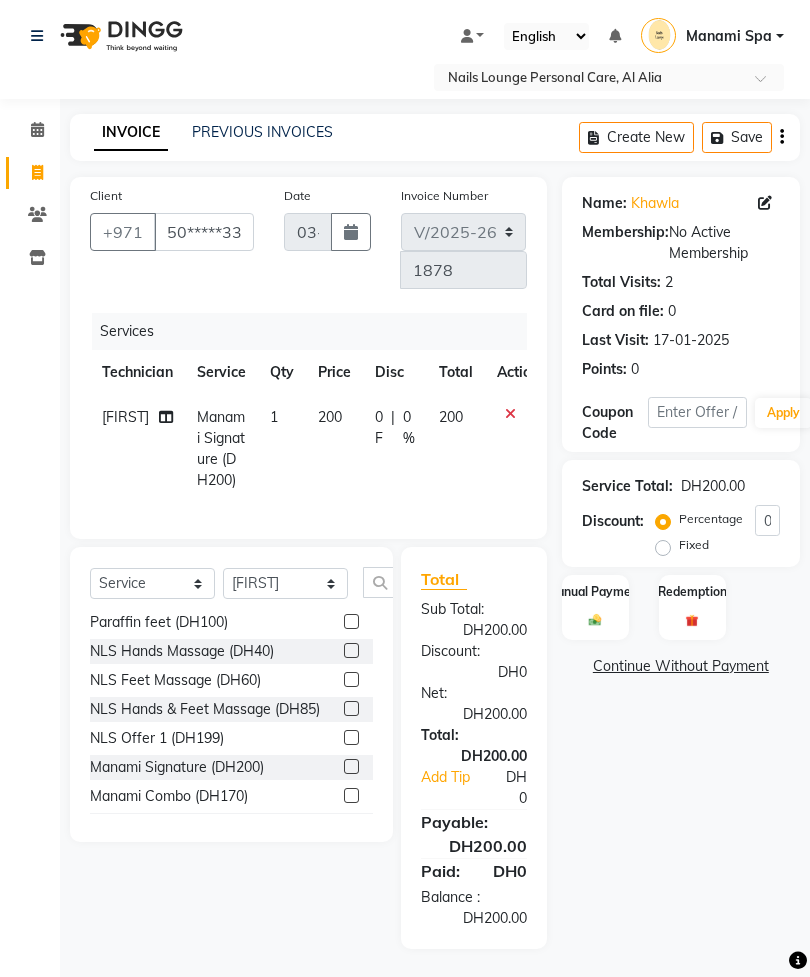 click 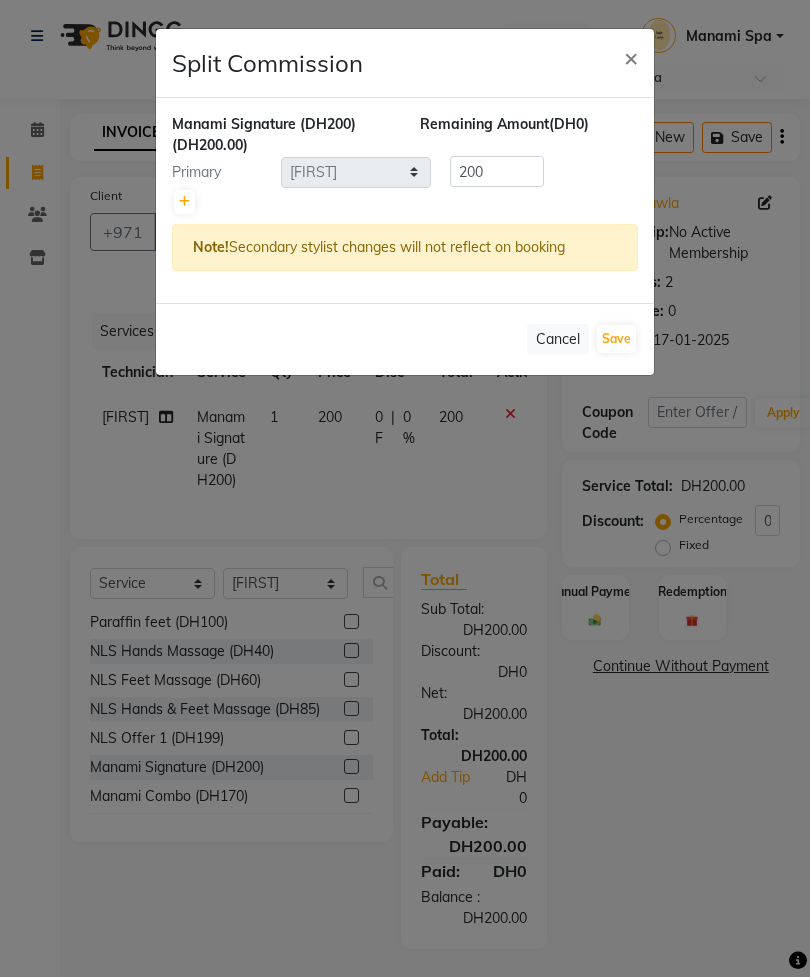 click 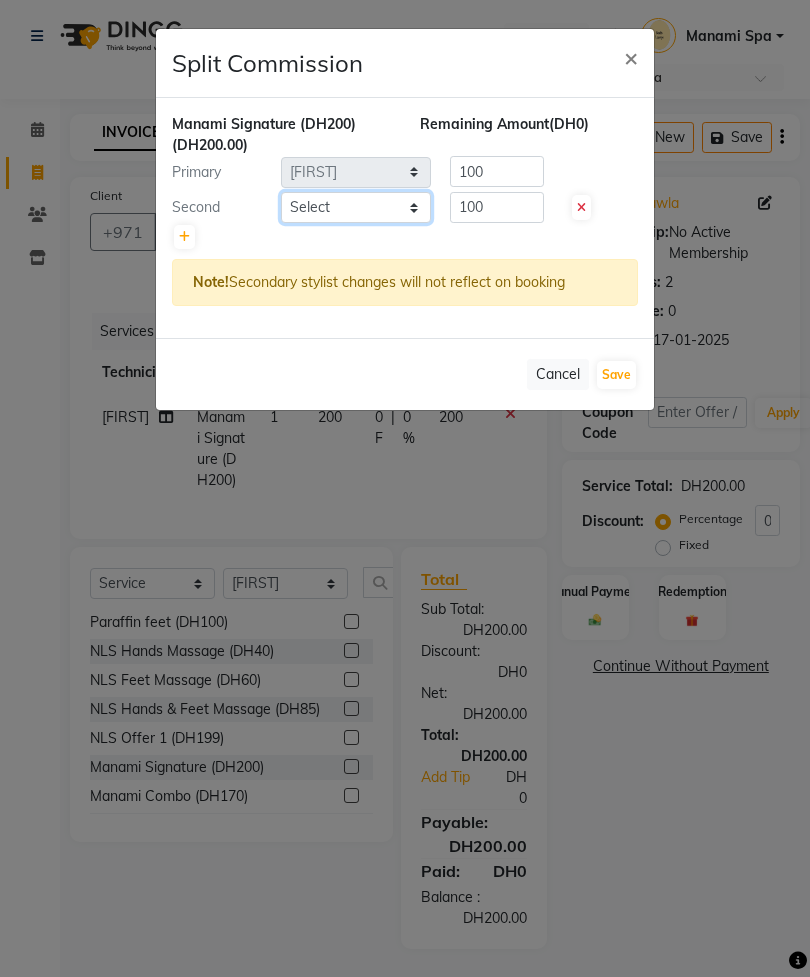 click on "Select  [FIRST]   [FIRST]   [FIRST]   [FIRST]   [FIRST]   [FIRST]    [FIRST]   [FIRST] 2   [FIRST]   [FIRST]   [FIRST] Personal Care   [FIRST]    [FIRST]   [FIRST]   [FIRST]   [FIRST]   [FIRST]   [FIRST]   [FIRST]   [FIRST]   [FIRST]" 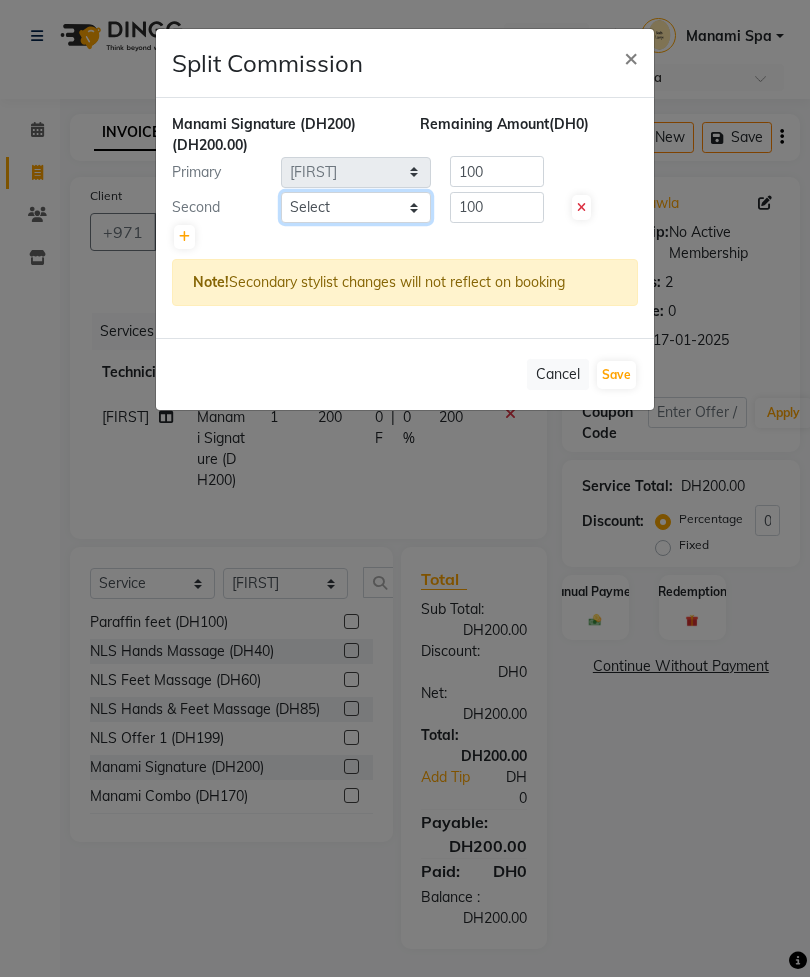select on "[NUMBER]" 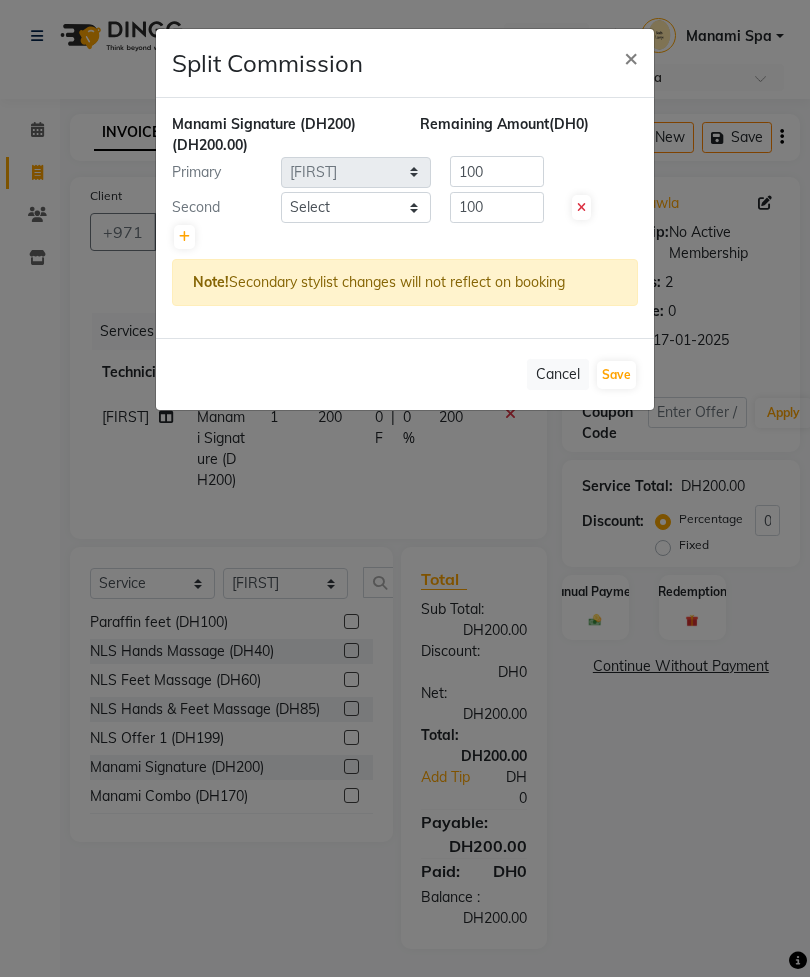 click on "Save" 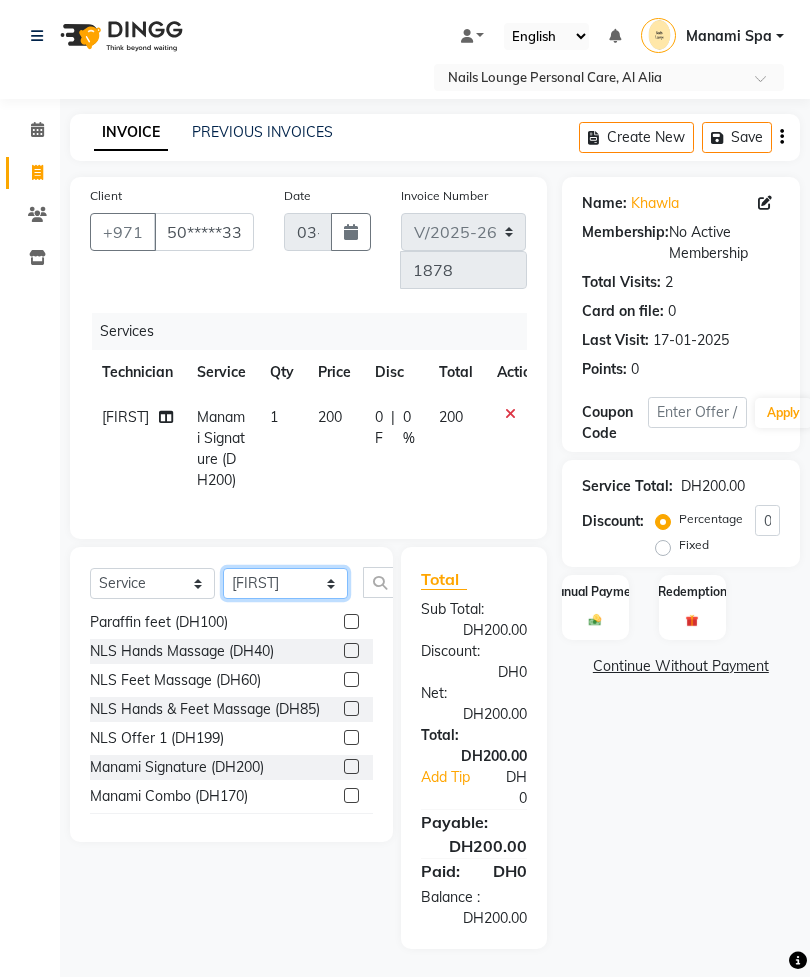 click on "Select Technician [FIRST] [FIRST] [FIRST] [FIRST] [FIRST] [FIRST] [FIRST] [FIRST] [FIRST] [FIRST] [FIRST] [FIRST] [FIRST] [FIRST] [FIRST] [FIRST] [FIRST] [FIRST] [FIRST] [FIRST] [FIRST] [FIRST]" 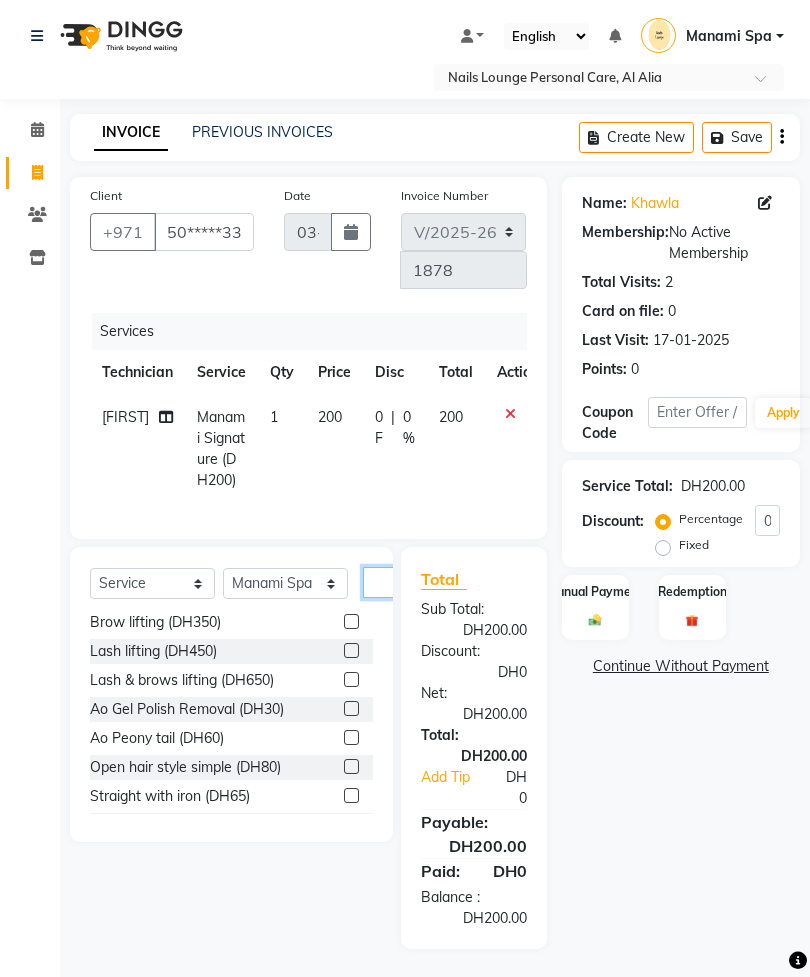 click 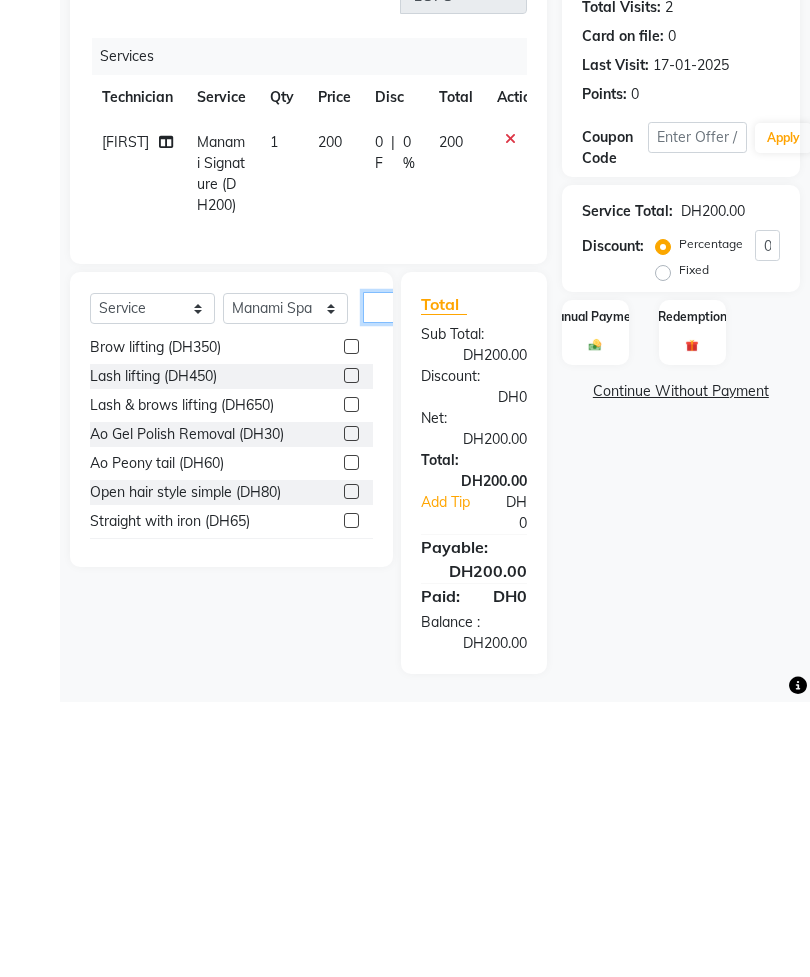 type on "Y" 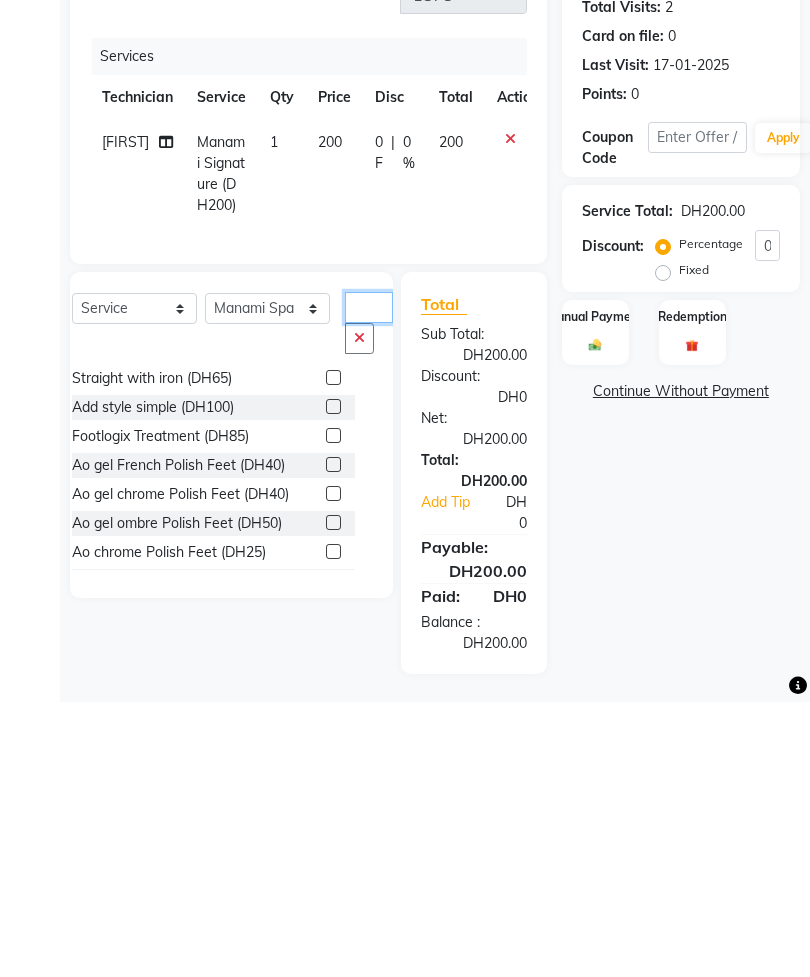 scroll, scrollTop: 0, scrollLeft: 0, axis: both 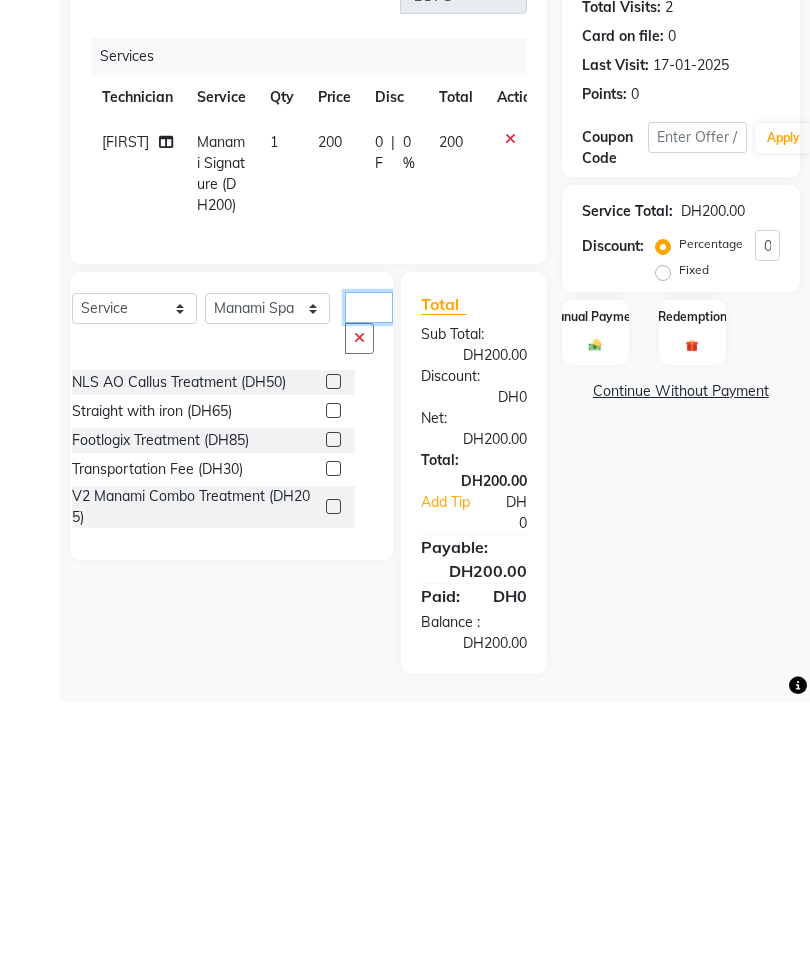 type on "Tr" 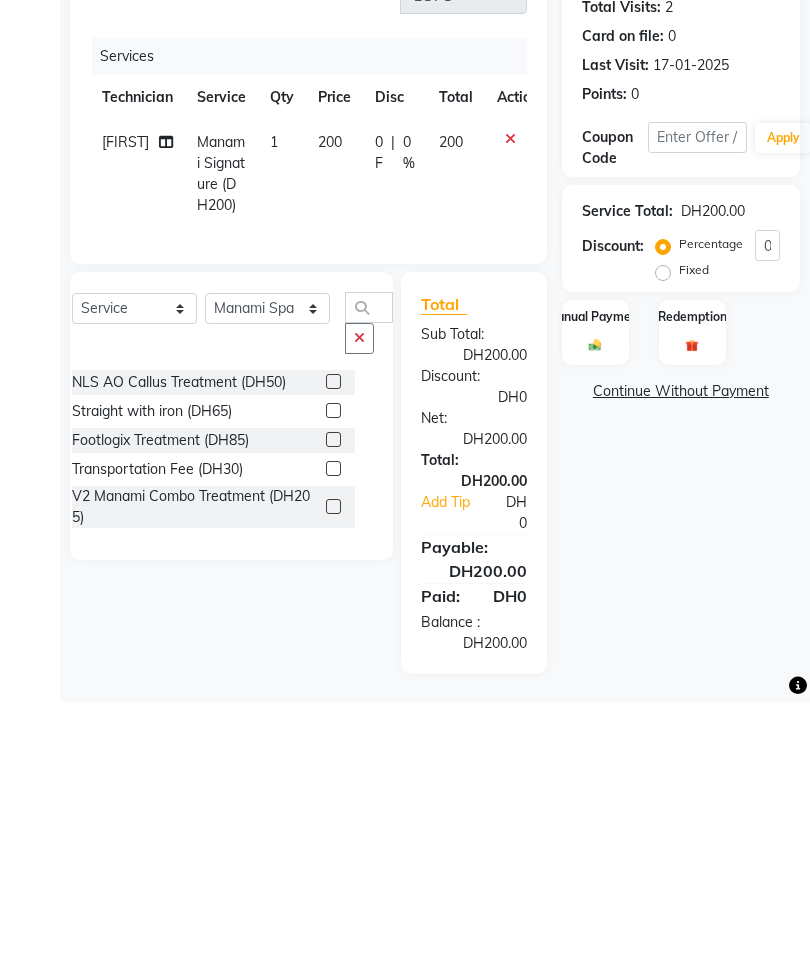 click 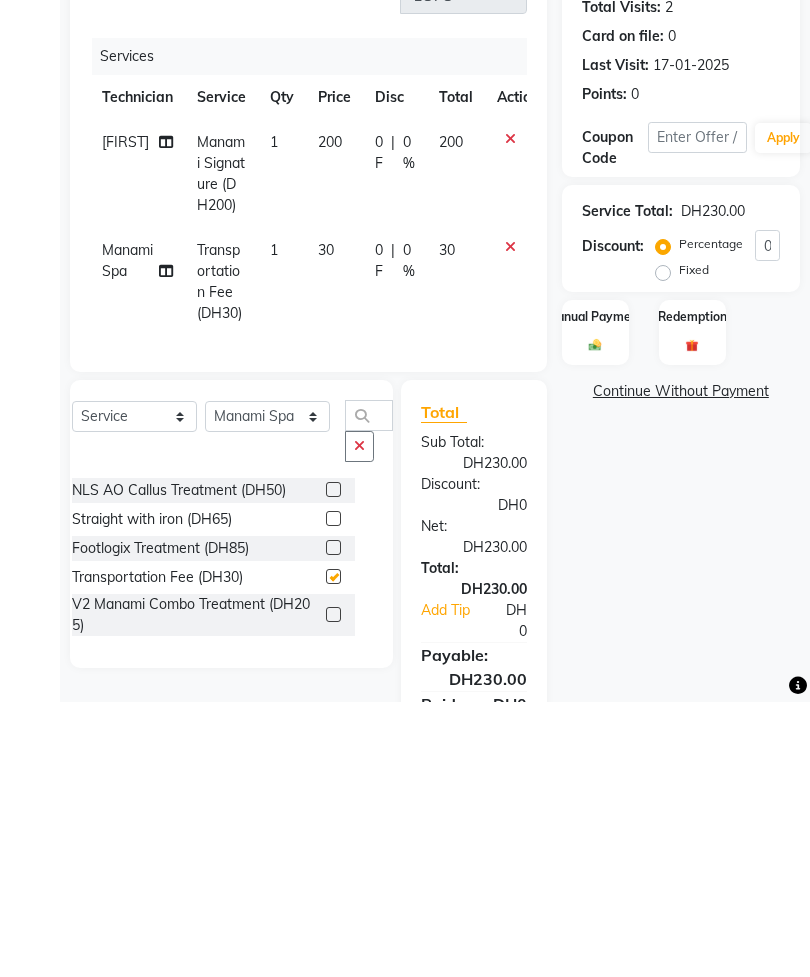 scroll, scrollTop: 23, scrollLeft: 0, axis: vertical 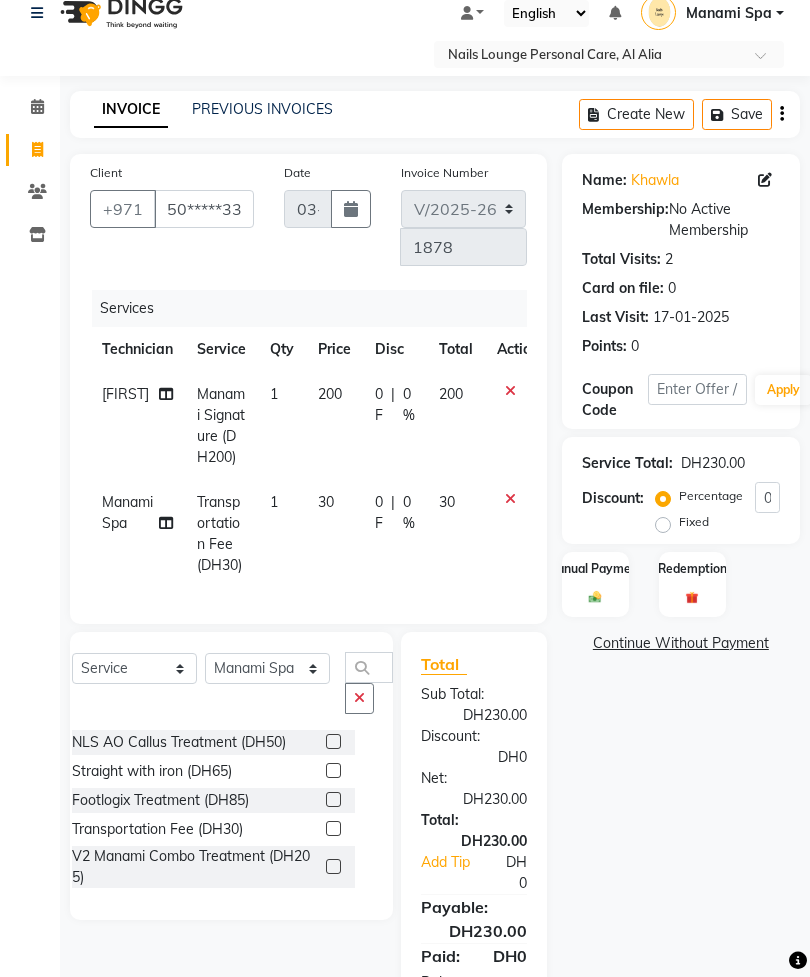checkbox on "false" 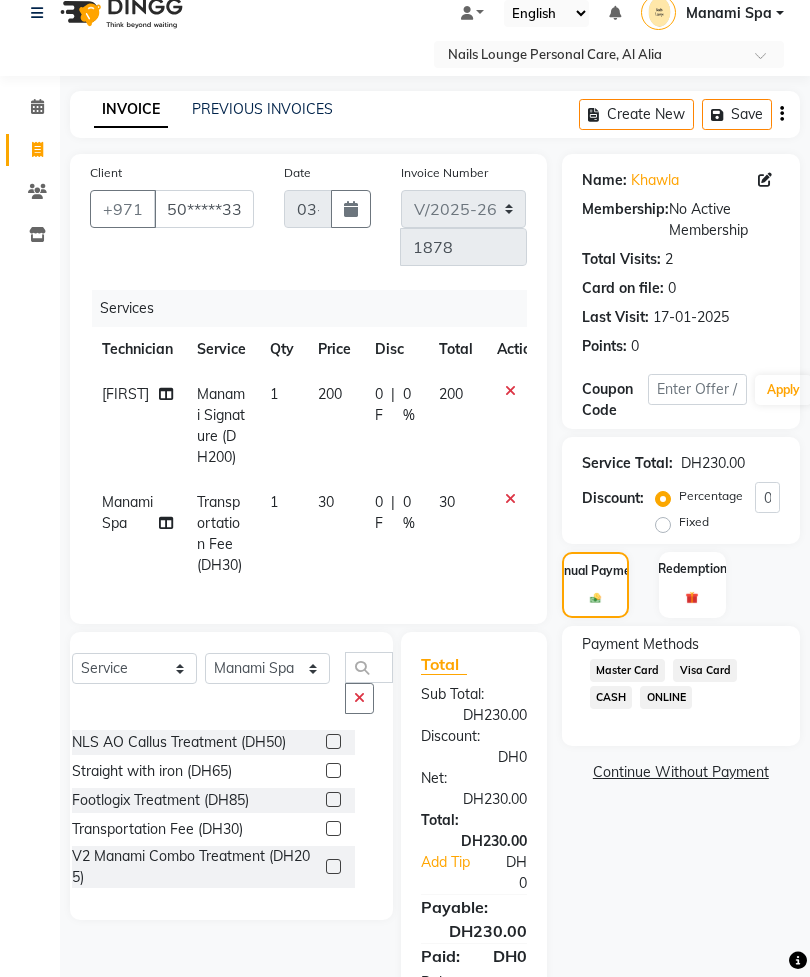 click on "Visa Card" 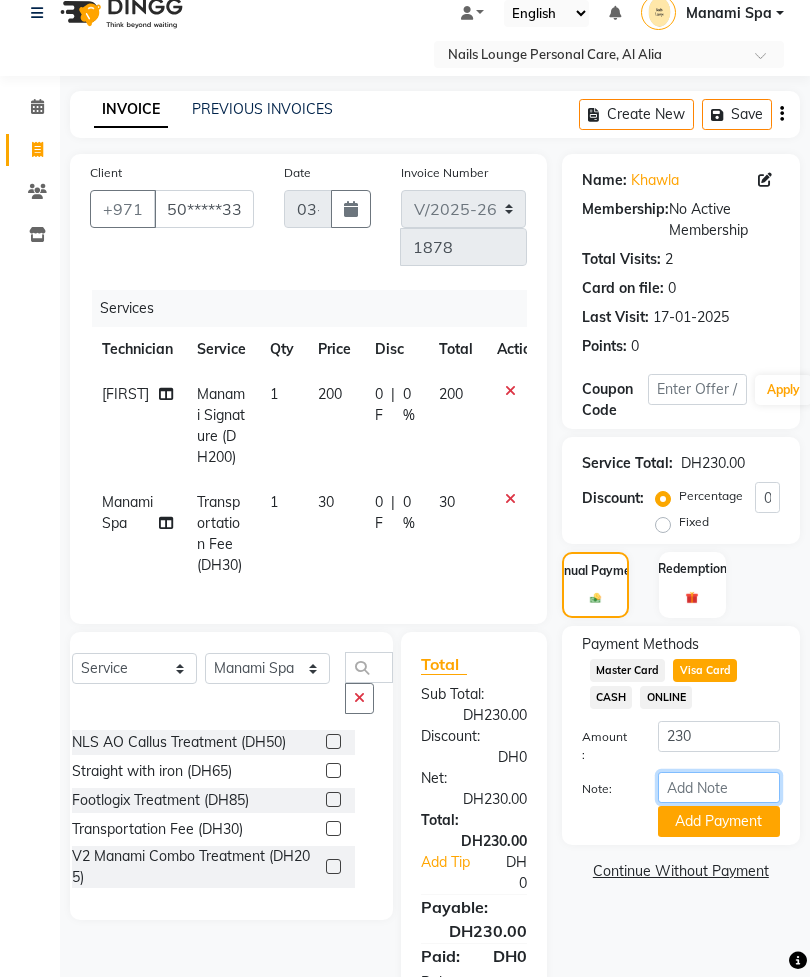 click on "Note:" at bounding box center [719, 787] 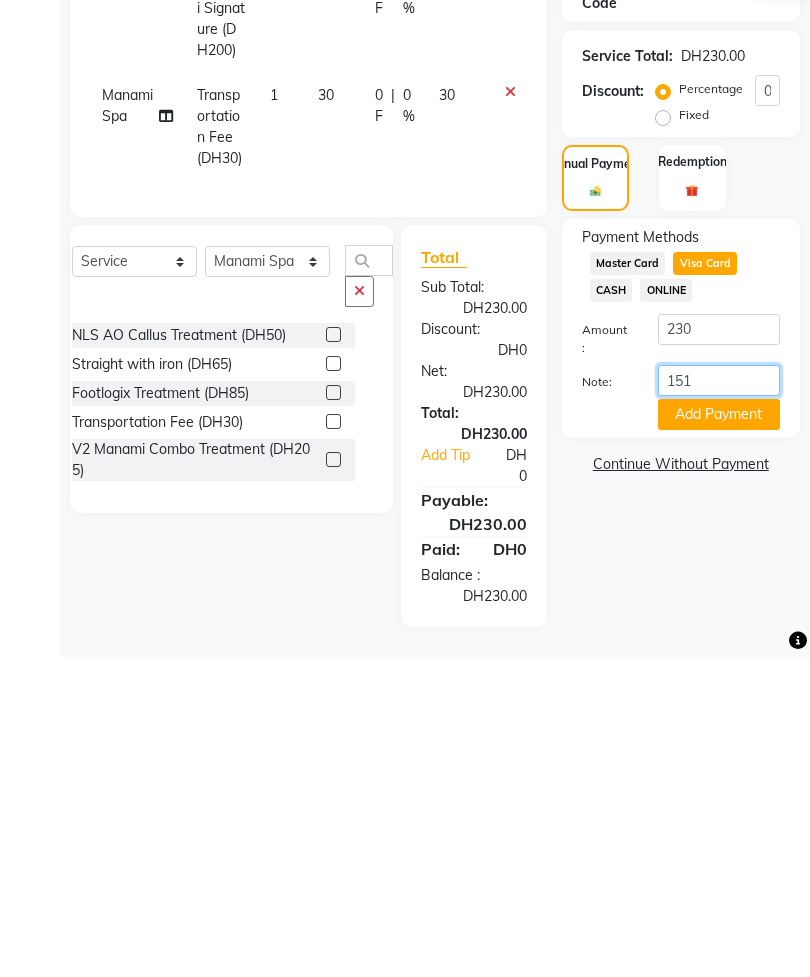 type on "1510" 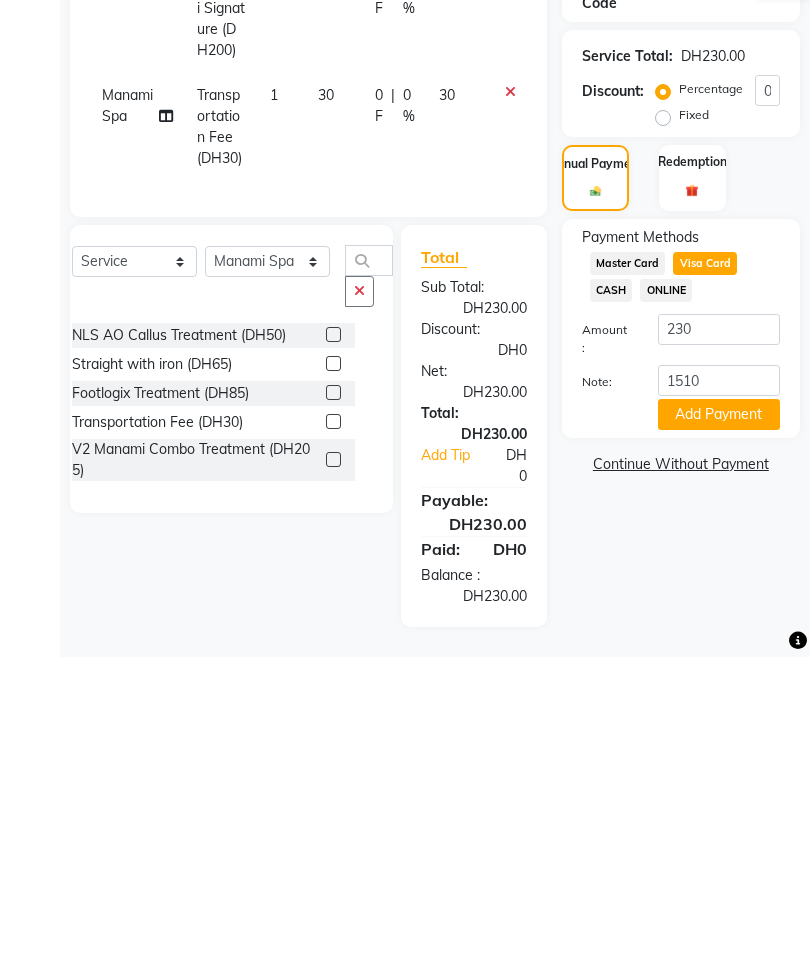 click on "Add Payment" 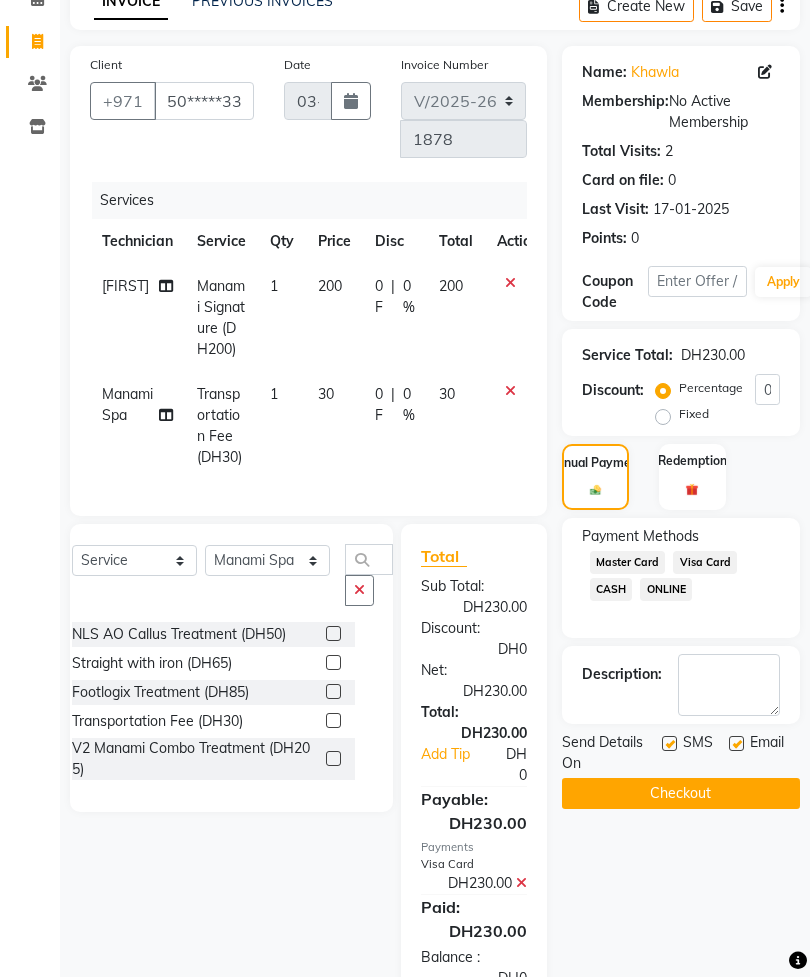 click on "Checkout" 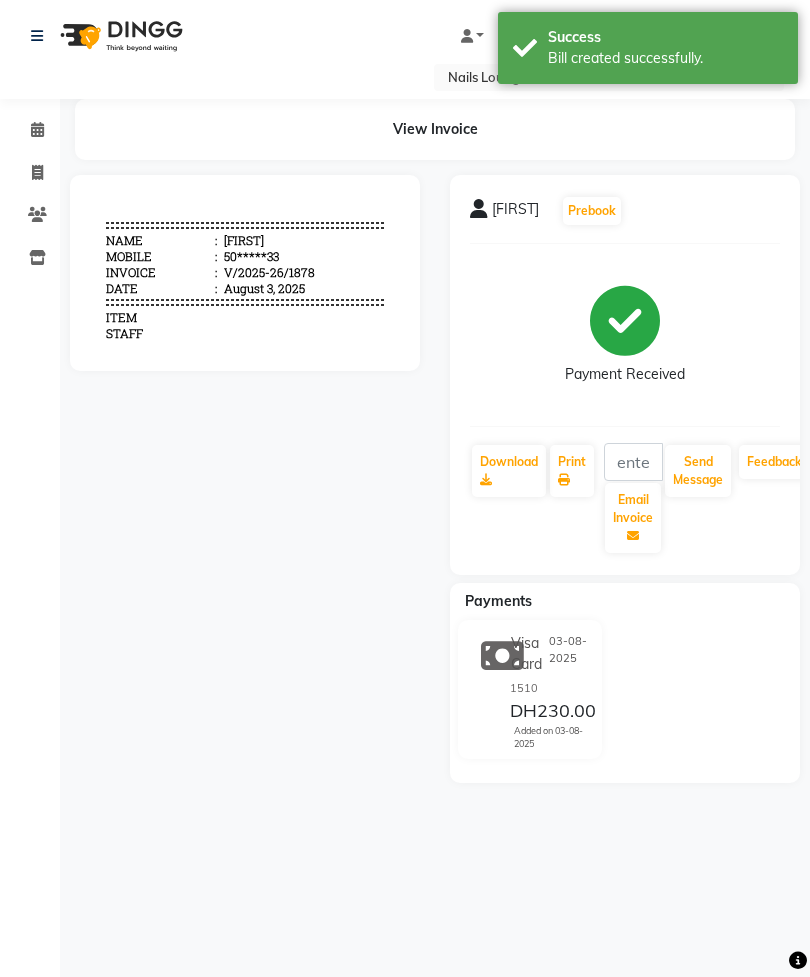 scroll, scrollTop: 0, scrollLeft: 0, axis: both 